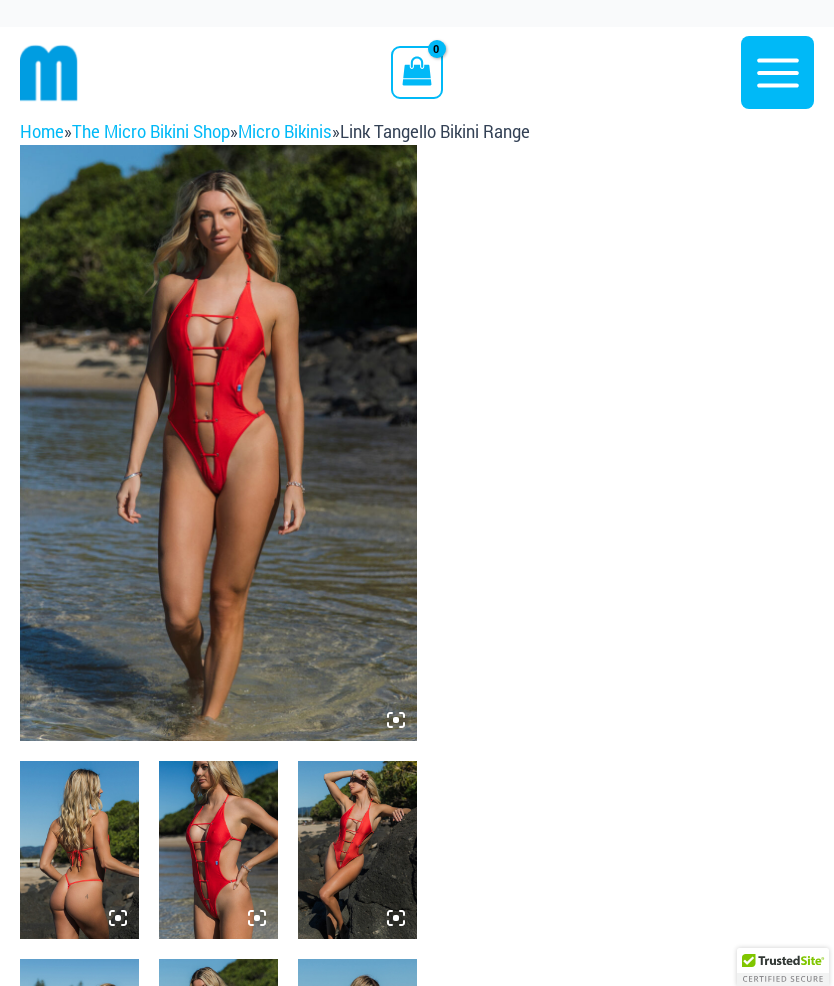 click 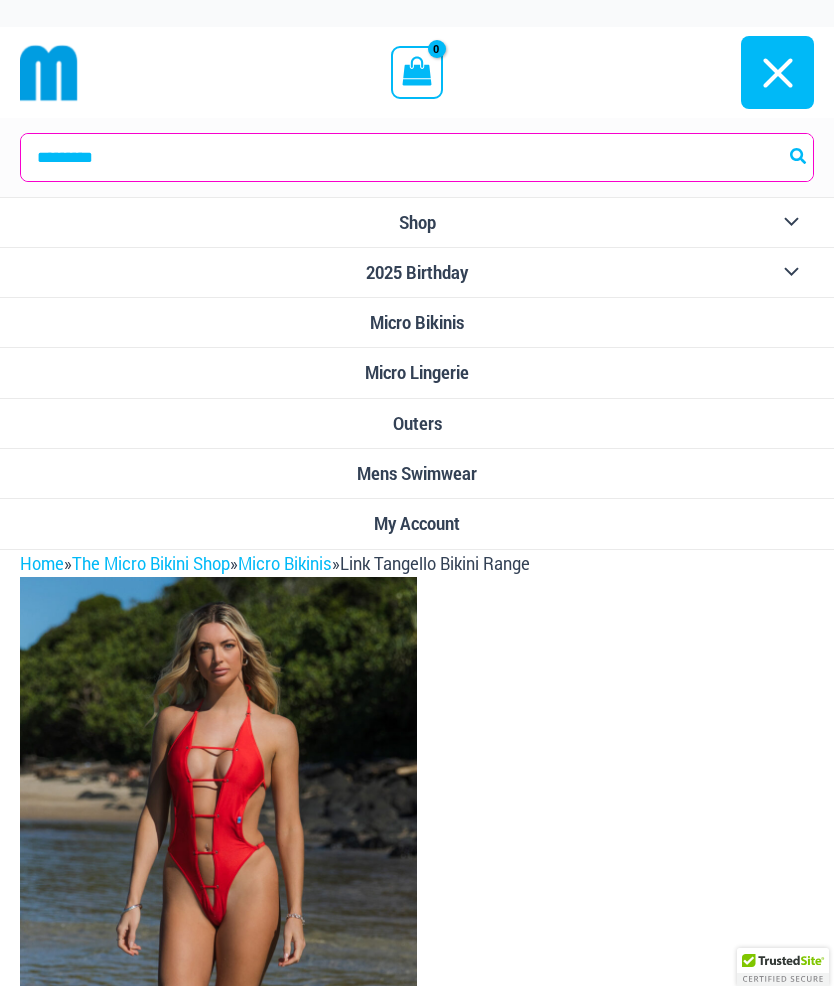 scroll, scrollTop: 0, scrollLeft: 0, axis: both 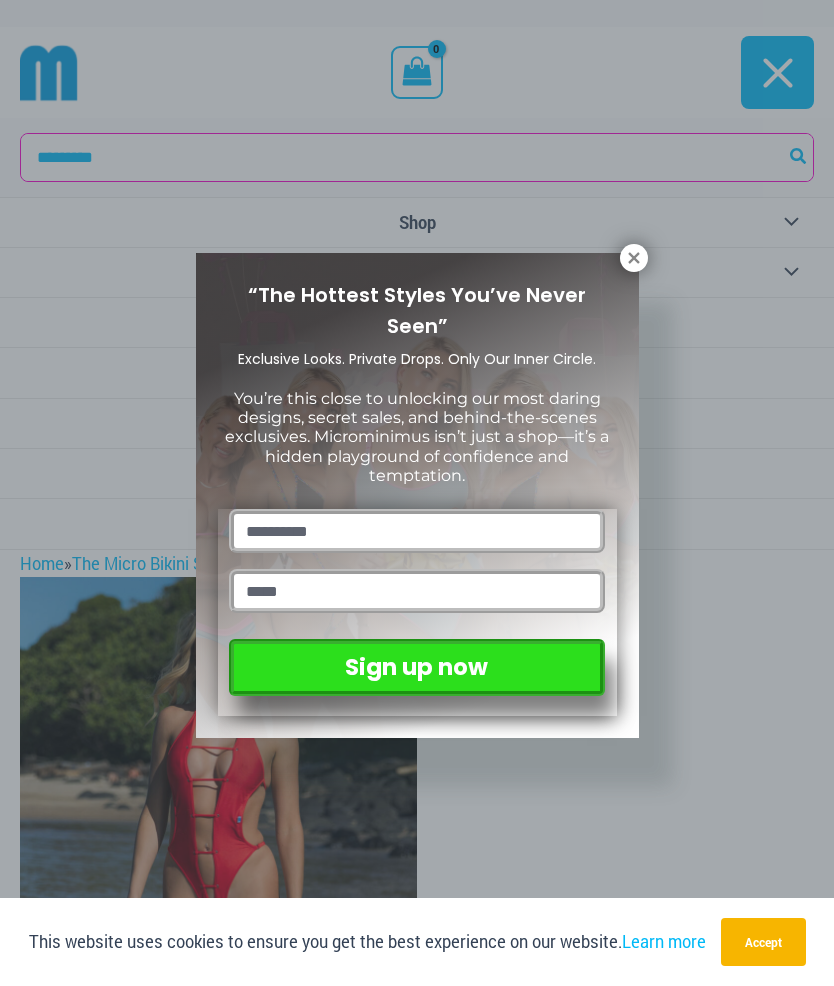 click 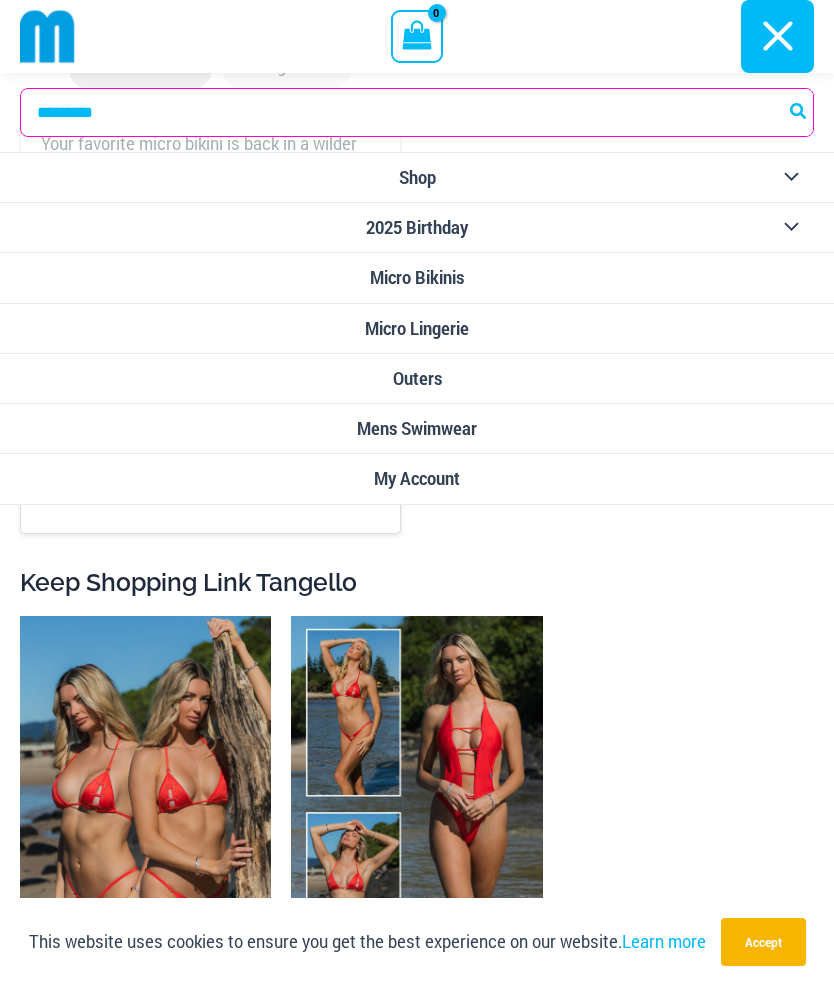 scroll, scrollTop: 4647, scrollLeft: 0, axis: vertical 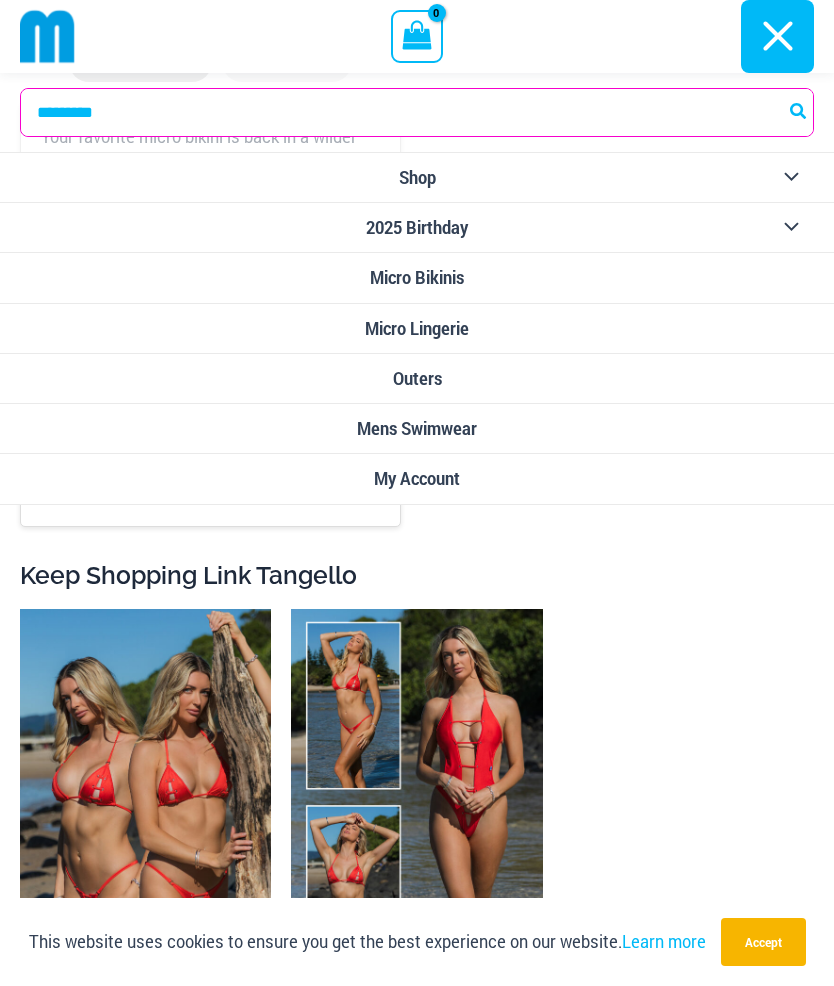 click on "My Account" at bounding box center (417, 478) 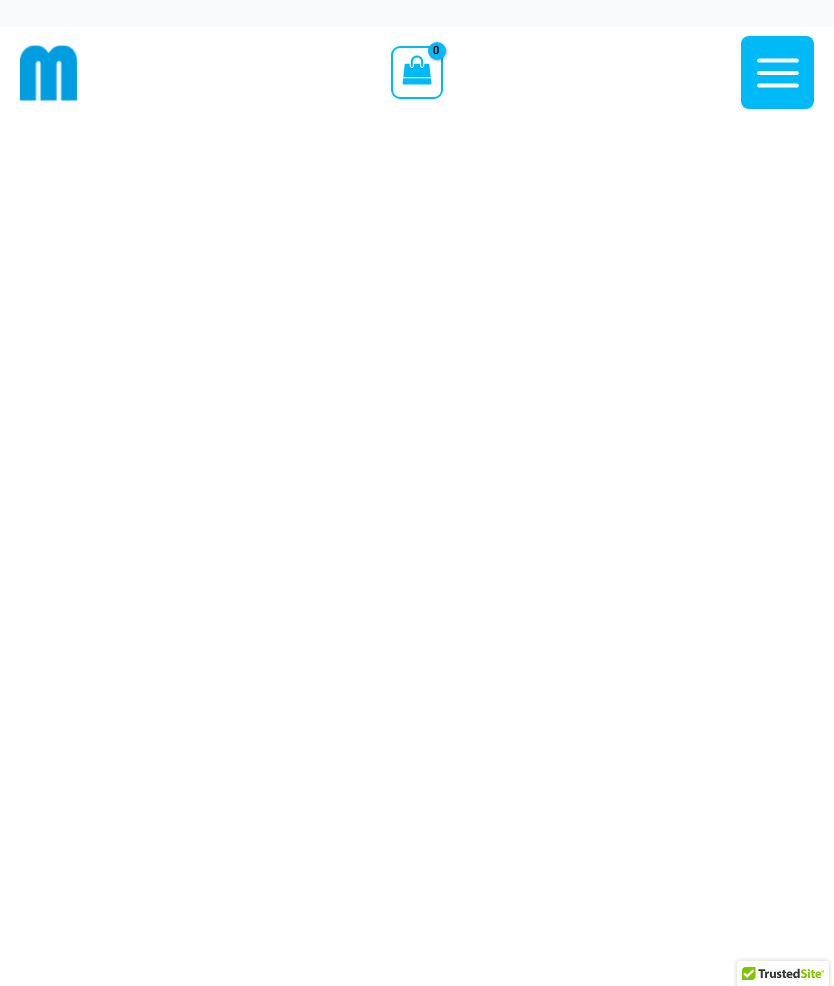 scroll, scrollTop: 0, scrollLeft: 0, axis: both 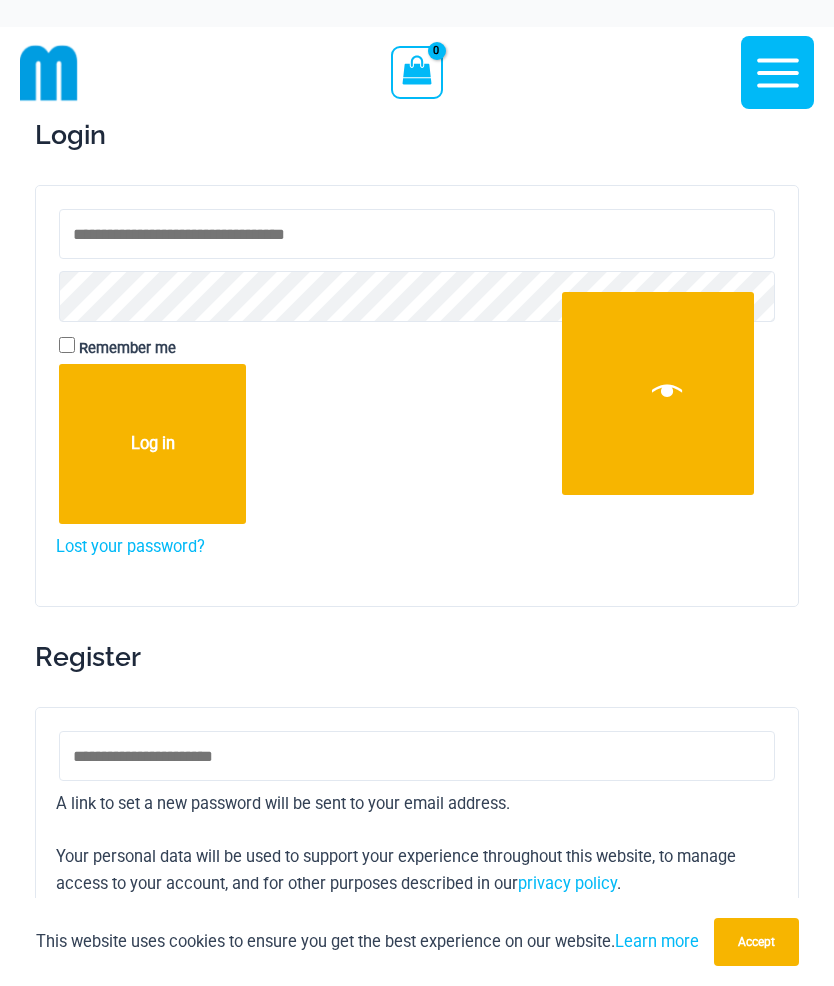 click on "Remember me" at bounding box center (417, 349) 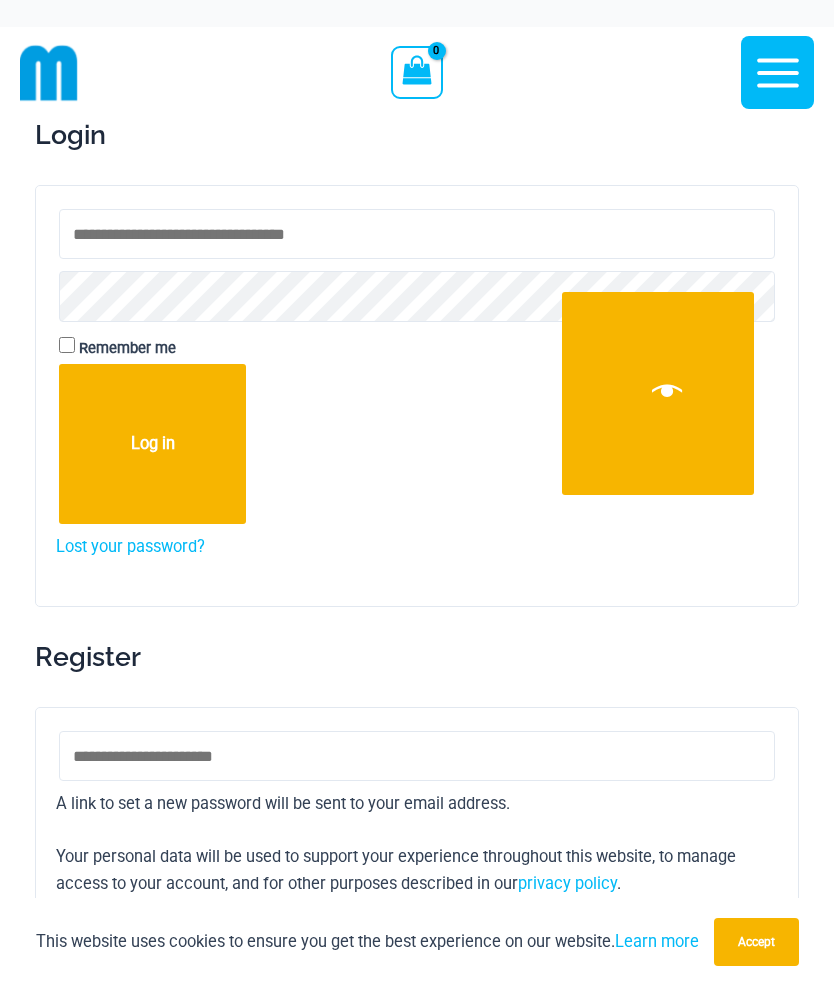 type on "**********" 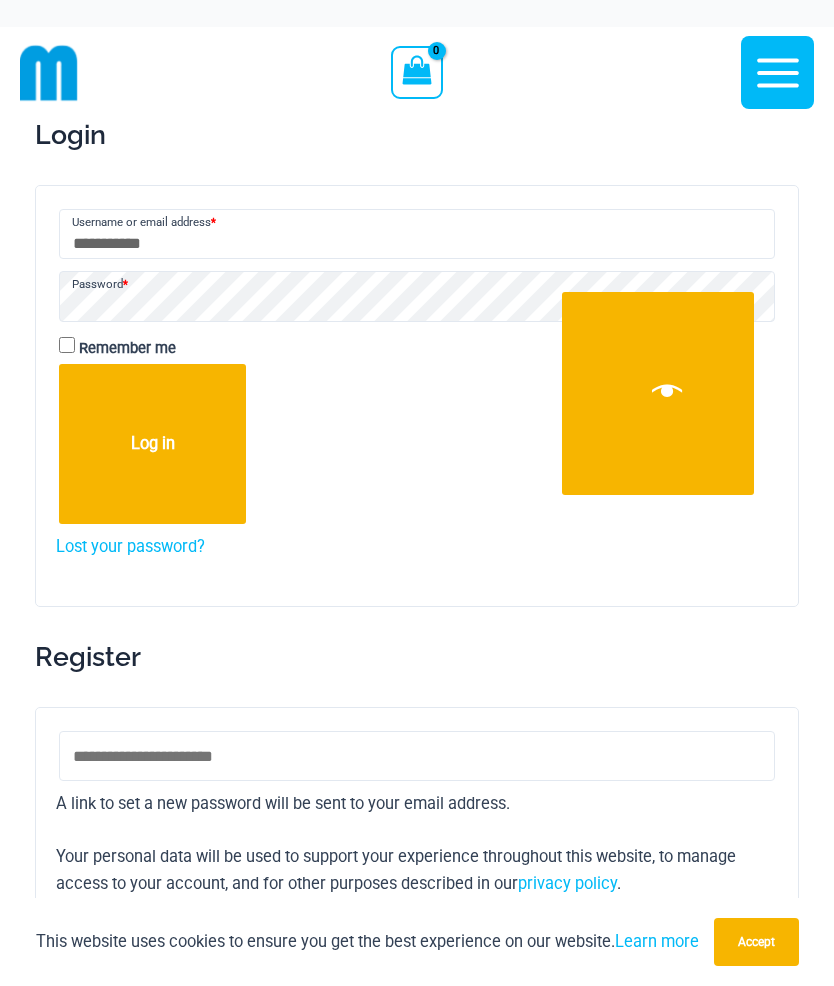 click on "Accept" at bounding box center [756, 942] 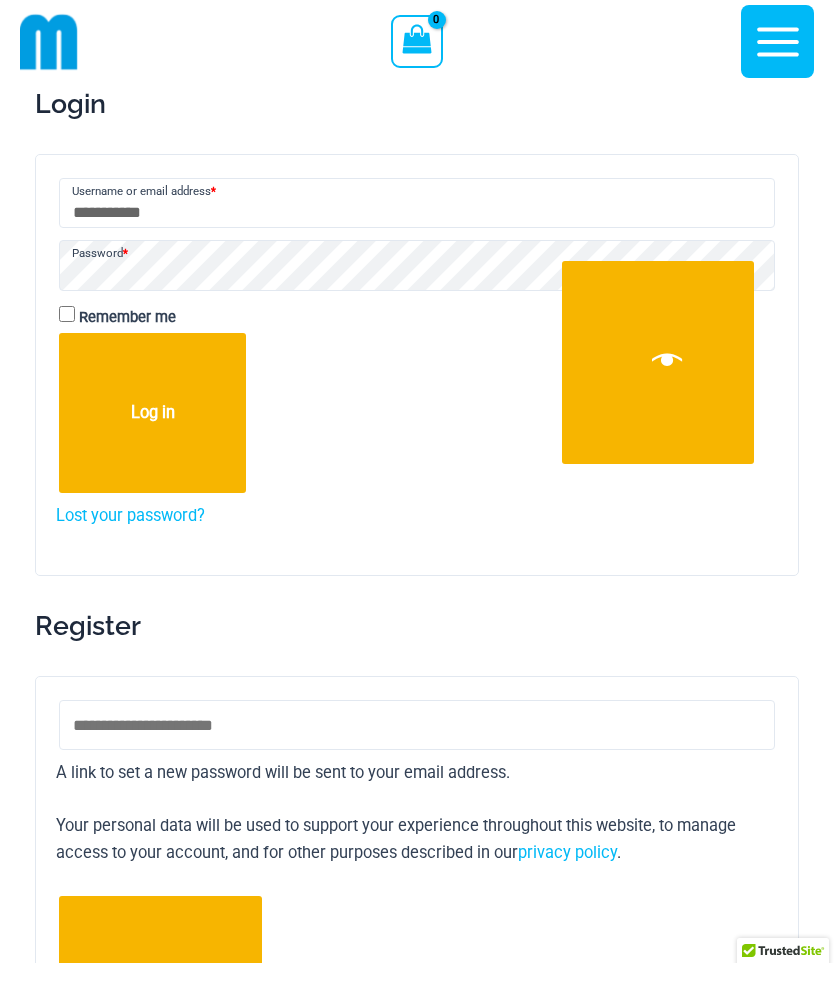 scroll, scrollTop: 0, scrollLeft: 0, axis: both 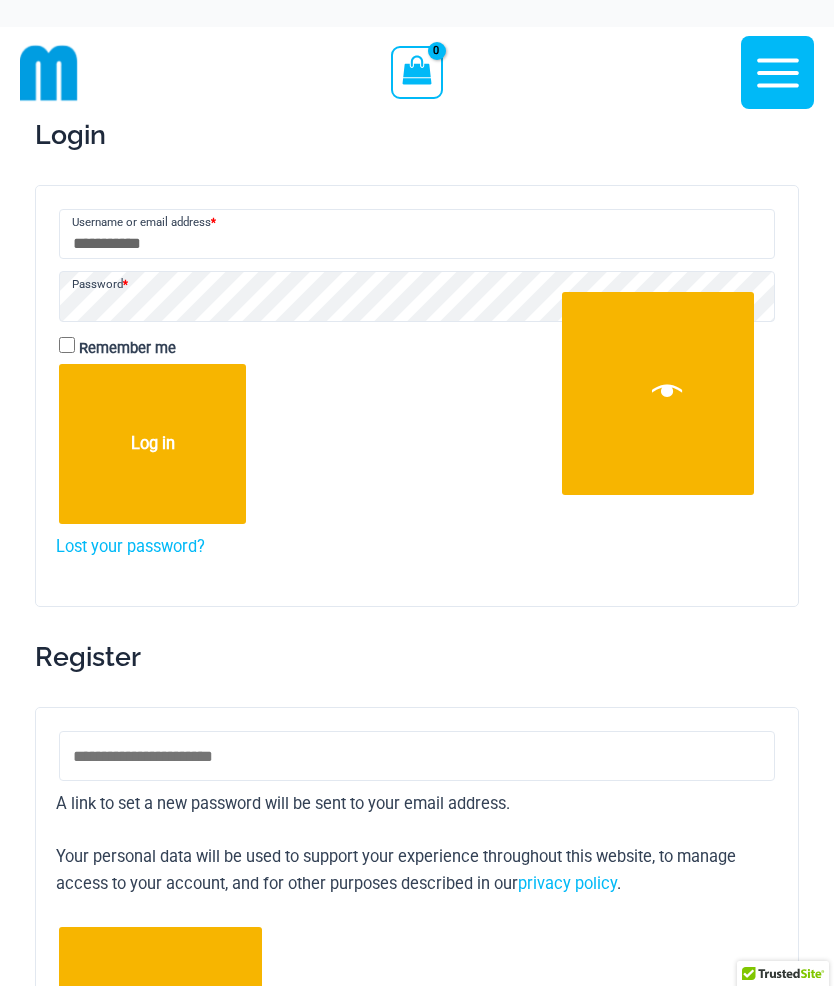 click on "Log in" at bounding box center [152, 444] 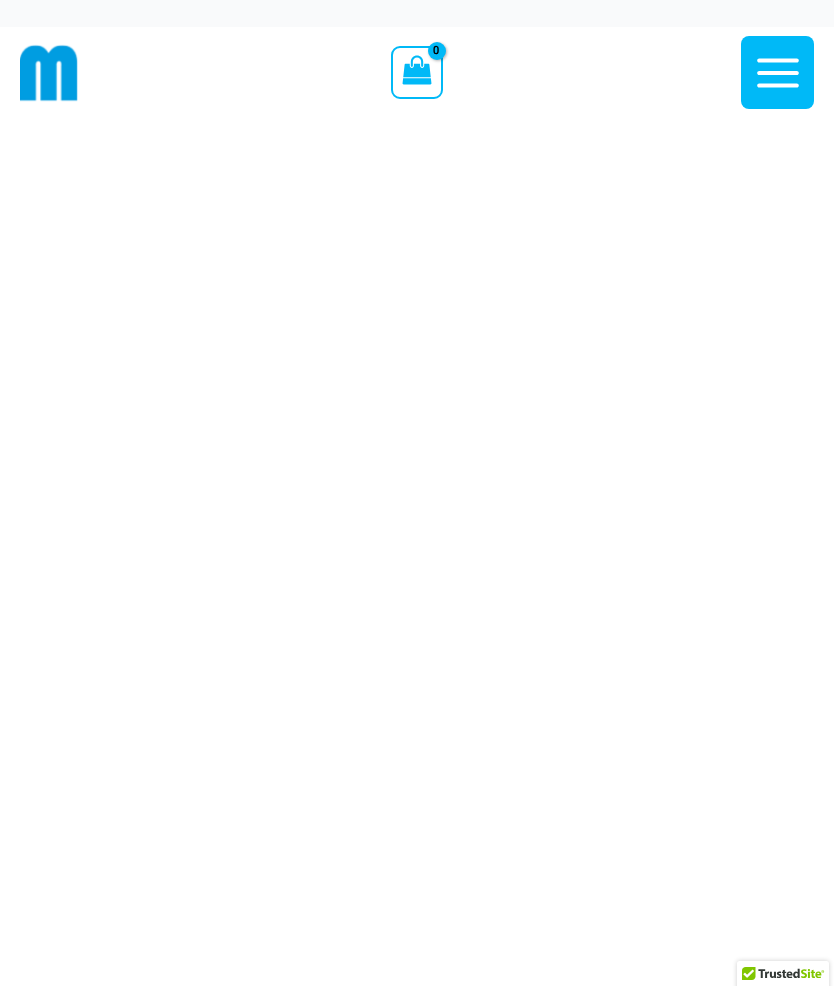 scroll, scrollTop: 0, scrollLeft: 0, axis: both 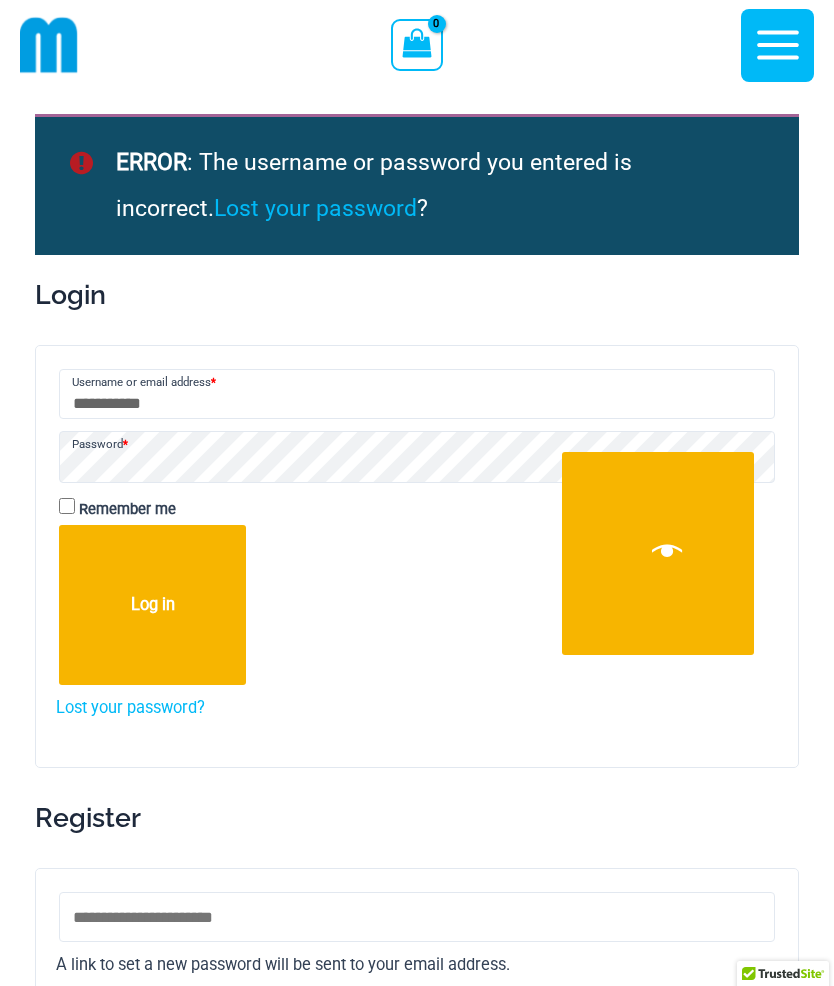 click on "Log in" at bounding box center (152, 605) 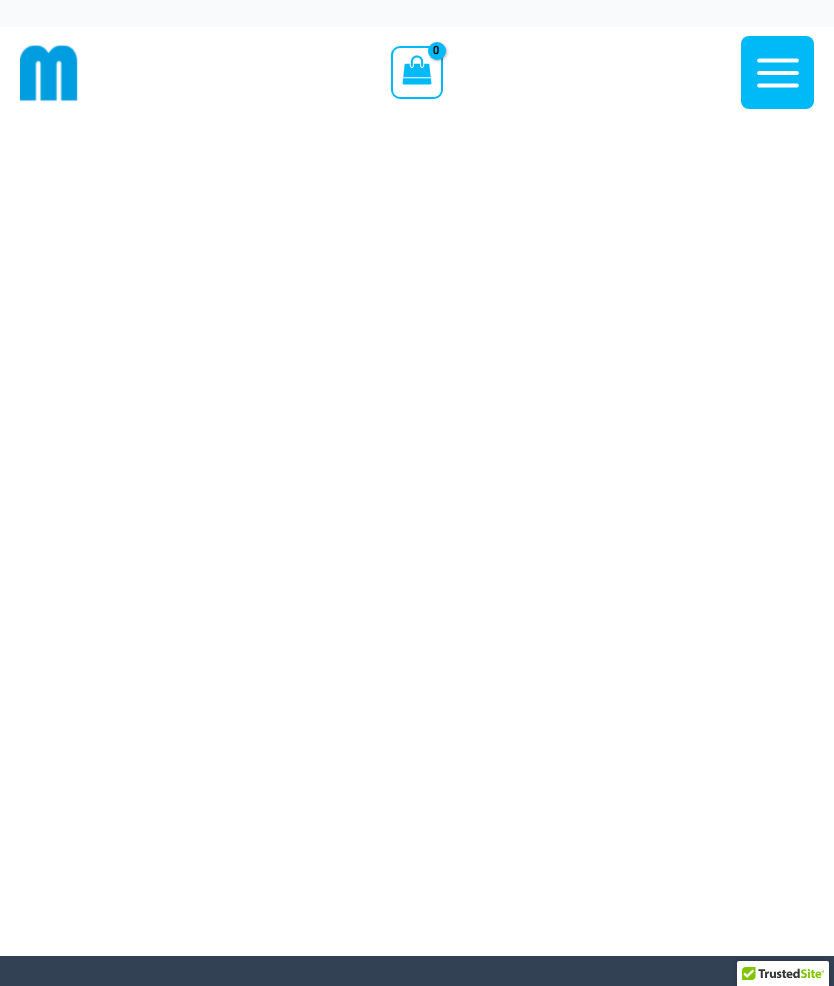 scroll, scrollTop: 0, scrollLeft: 0, axis: both 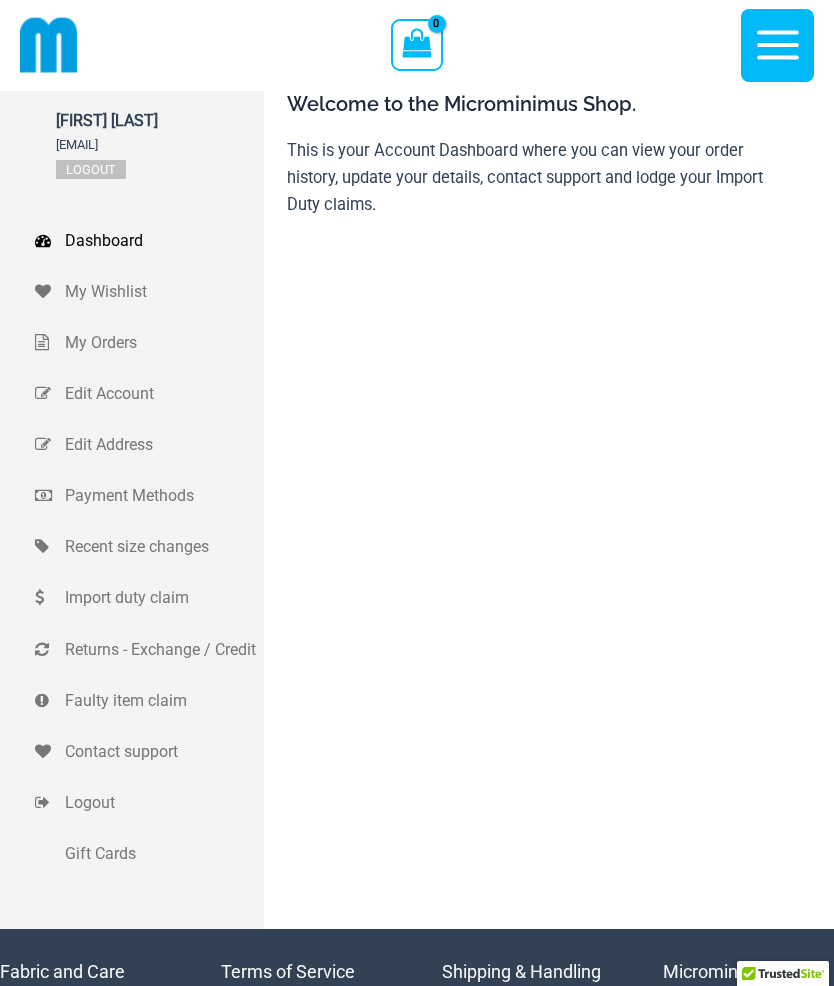 click on "My Orders" at bounding box center [162, 342] 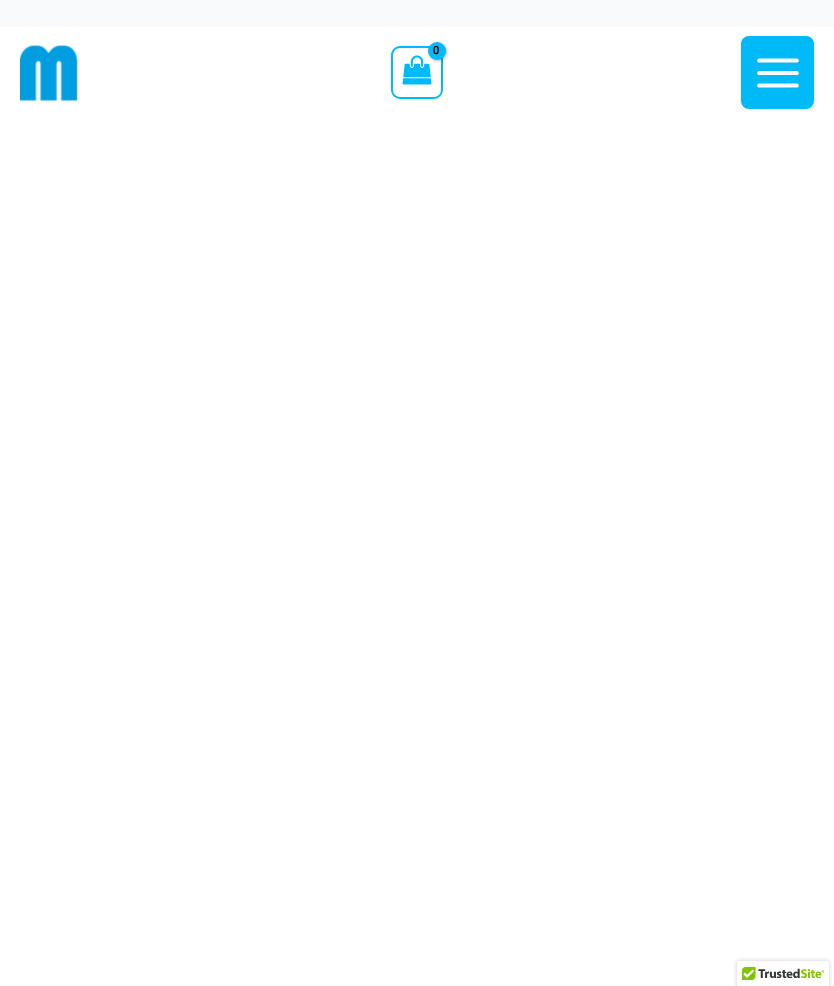 scroll, scrollTop: 0, scrollLeft: 0, axis: both 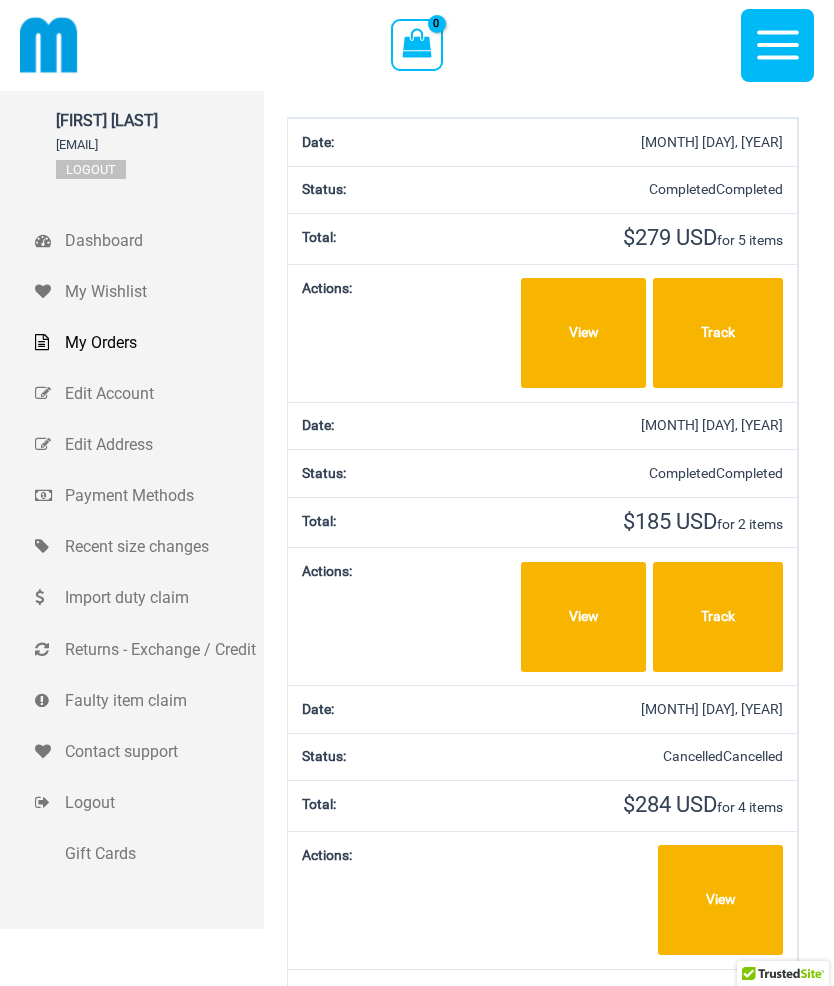 click on "Track" at bounding box center (718, 333) 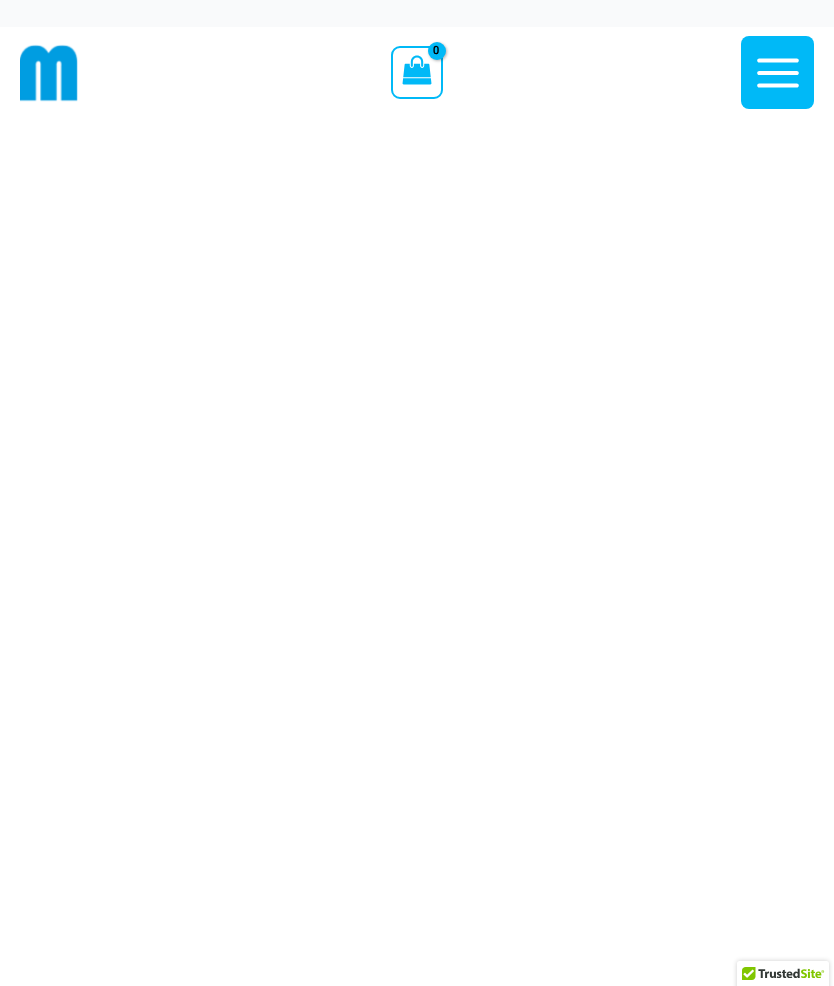 scroll, scrollTop: 0, scrollLeft: 0, axis: both 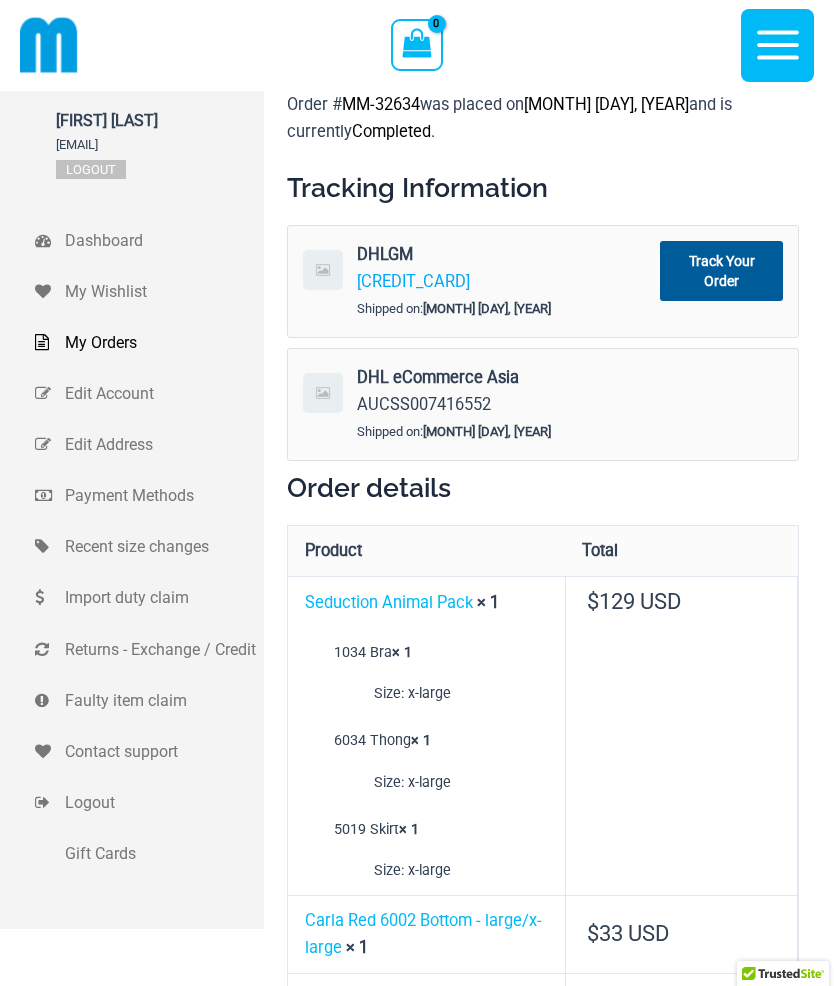 click on "Track Your Order" at bounding box center (721, 271) 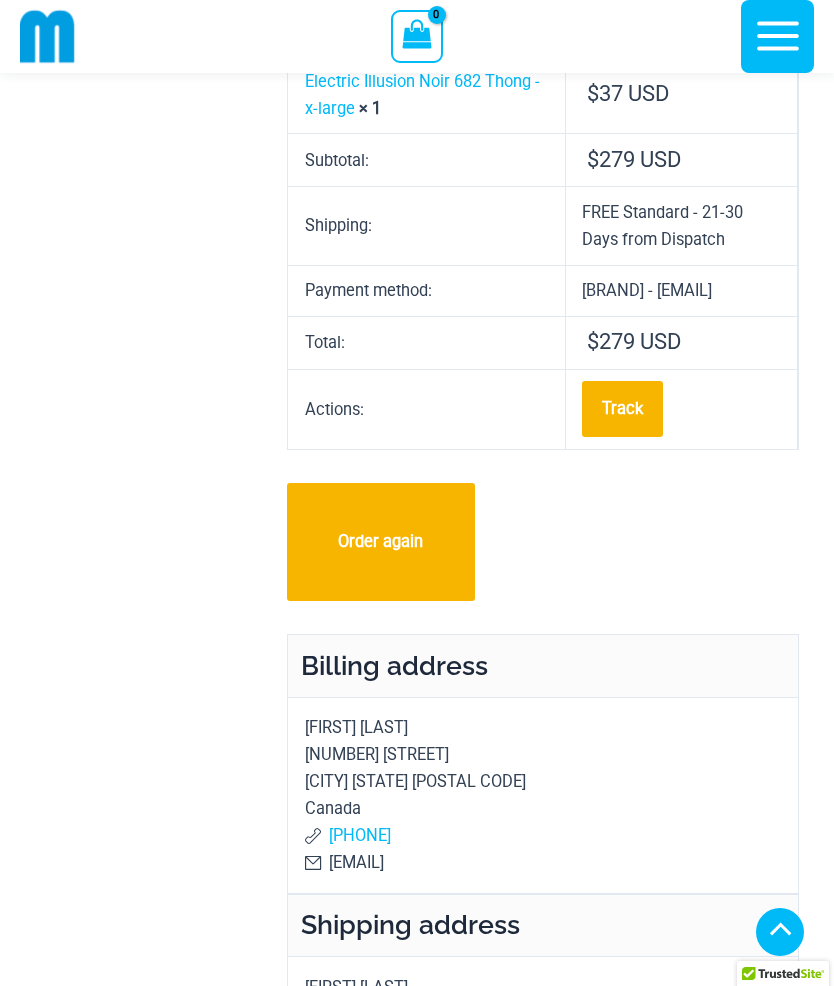 scroll, scrollTop: 1057, scrollLeft: 0, axis: vertical 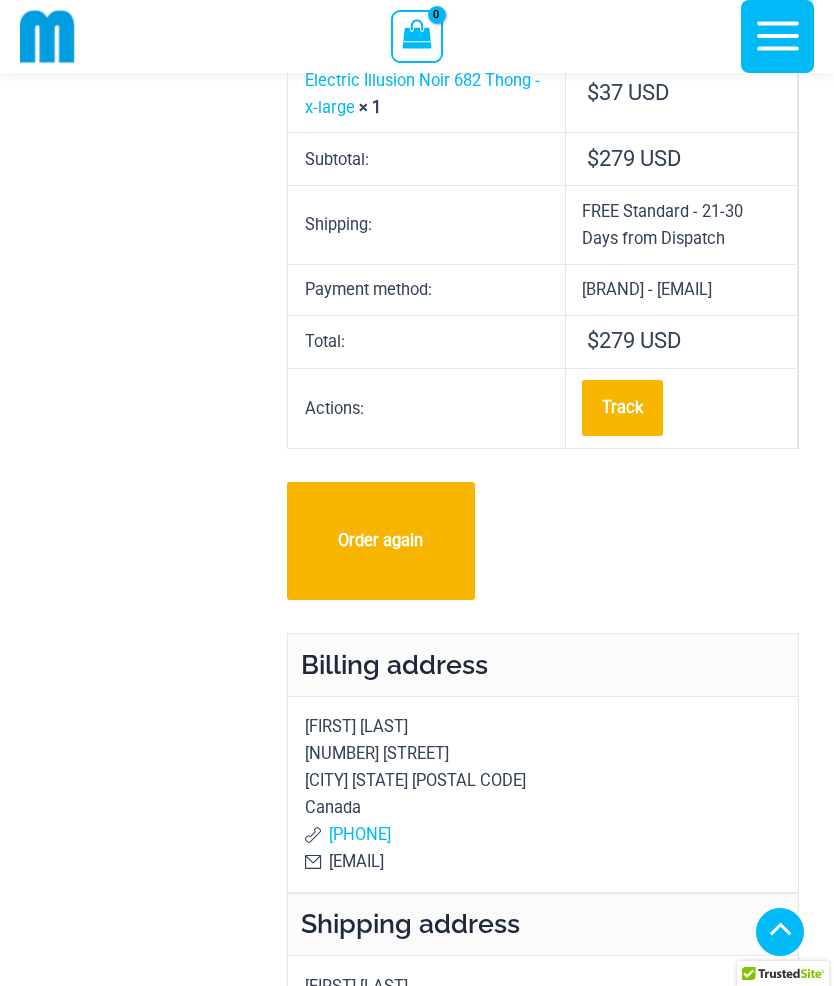 click on "Track" at bounding box center (622, 408) 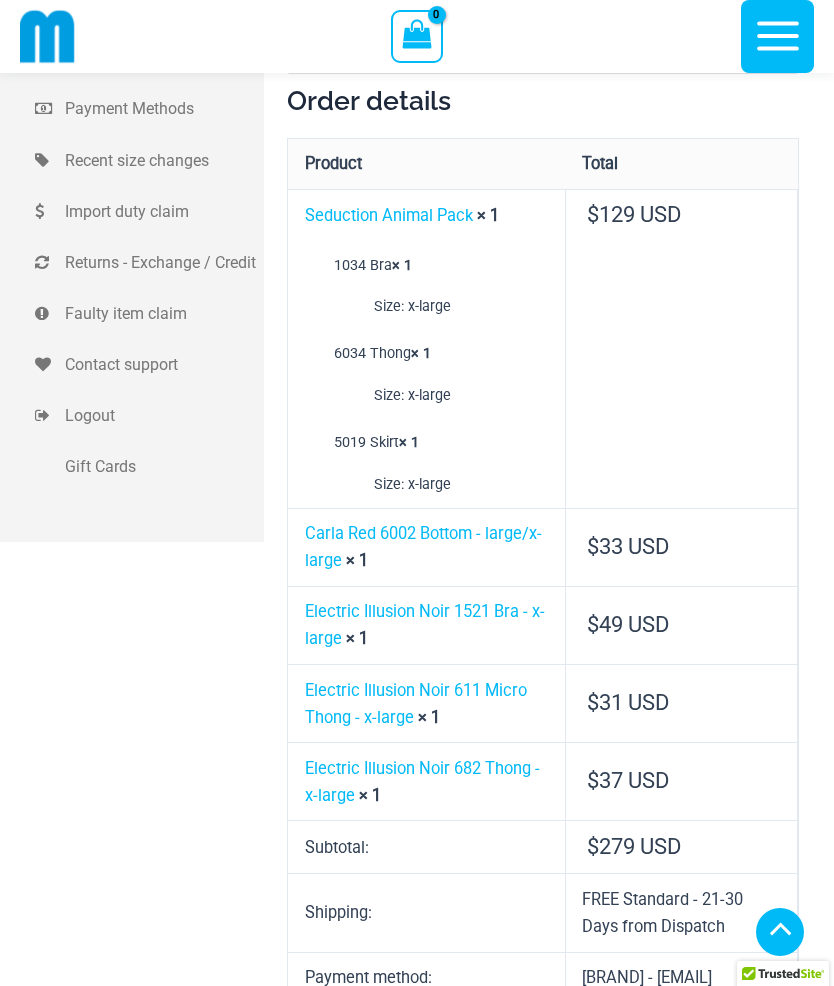 scroll, scrollTop: 368, scrollLeft: 0, axis: vertical 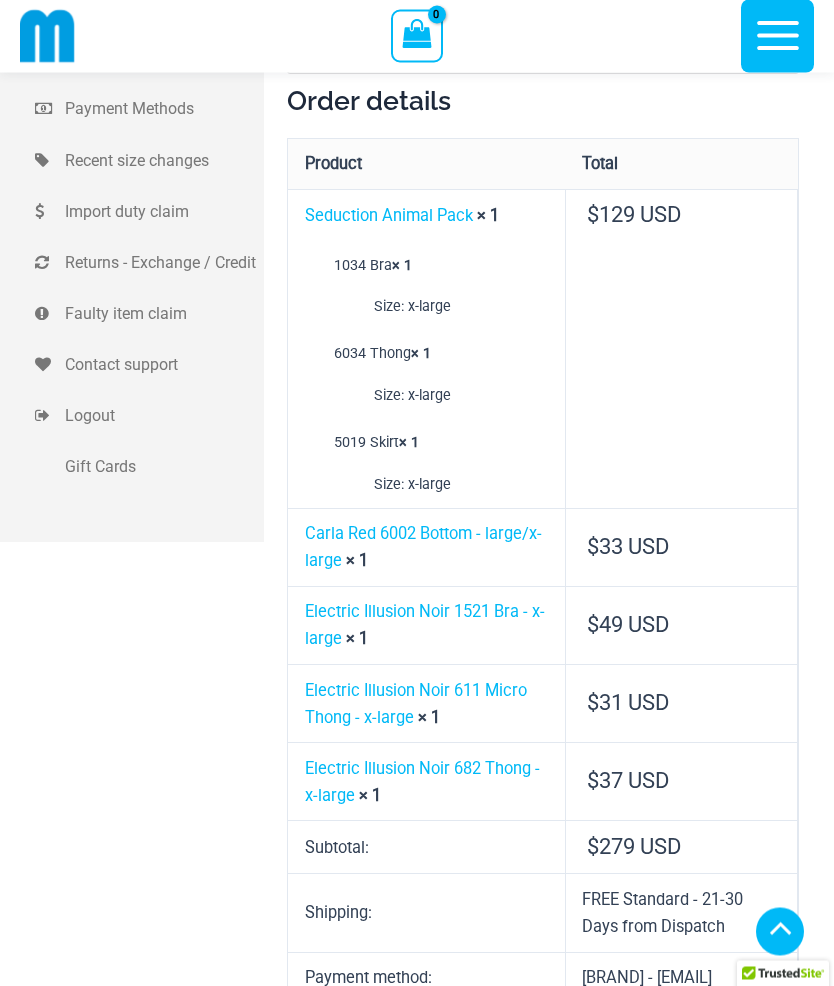 click on "Contact support" at bounding box center [162, 365] 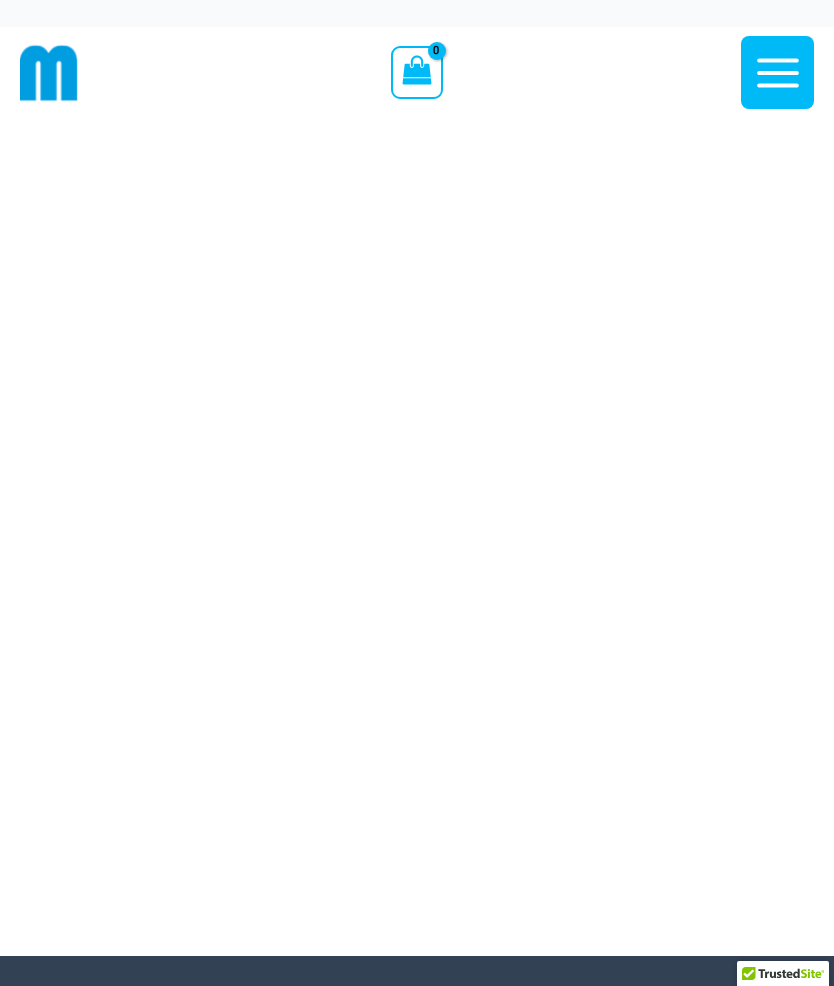 scroll, scrollTop: 0, scrollLeft: 0, axis: both 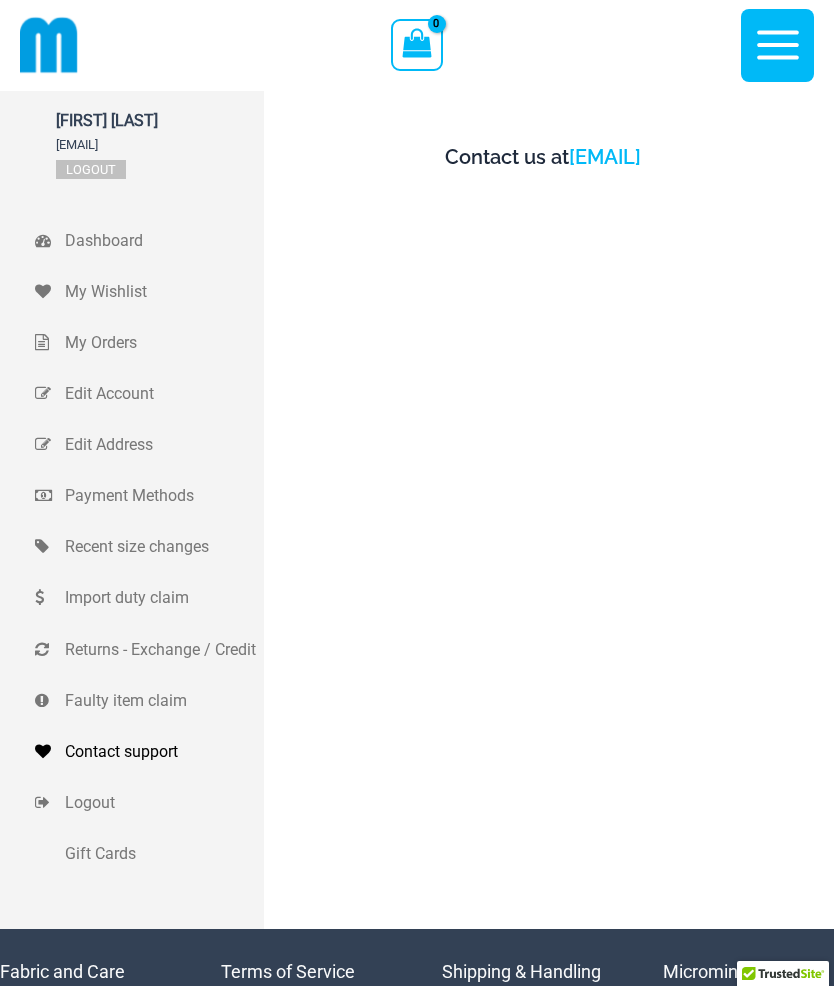 click on "support@microminimus.com" at bounding box center [605, 157] 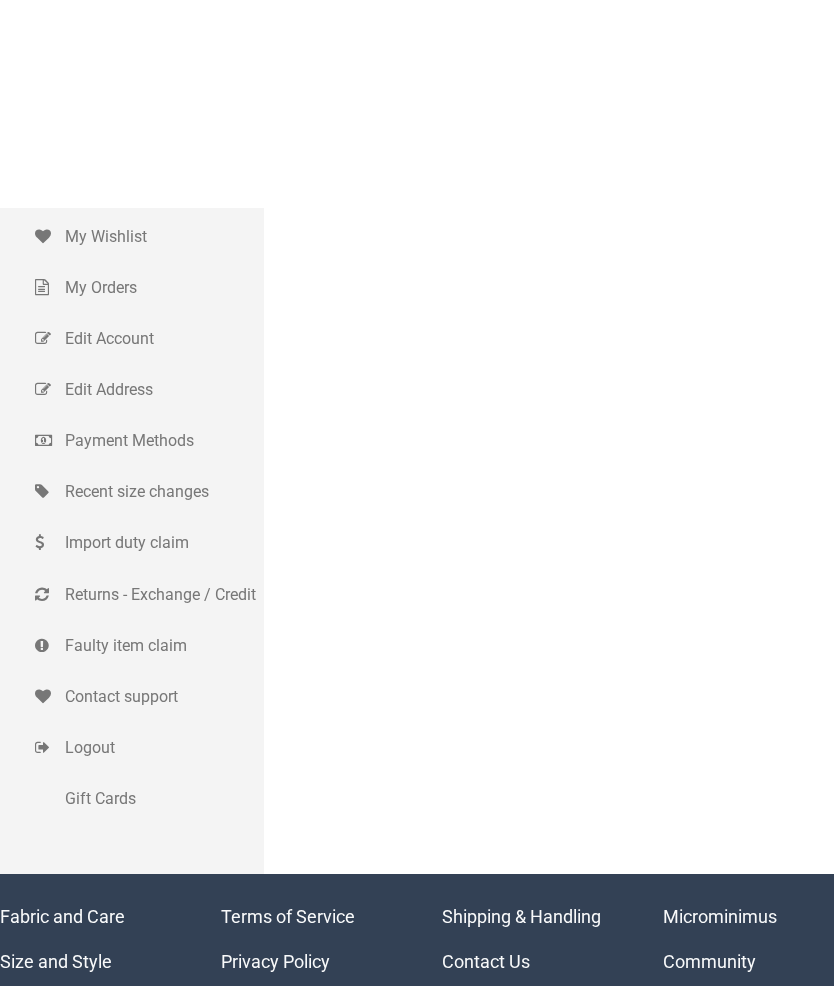 scroll, scrollTop: 0, scrollLeft: 0, axis: both 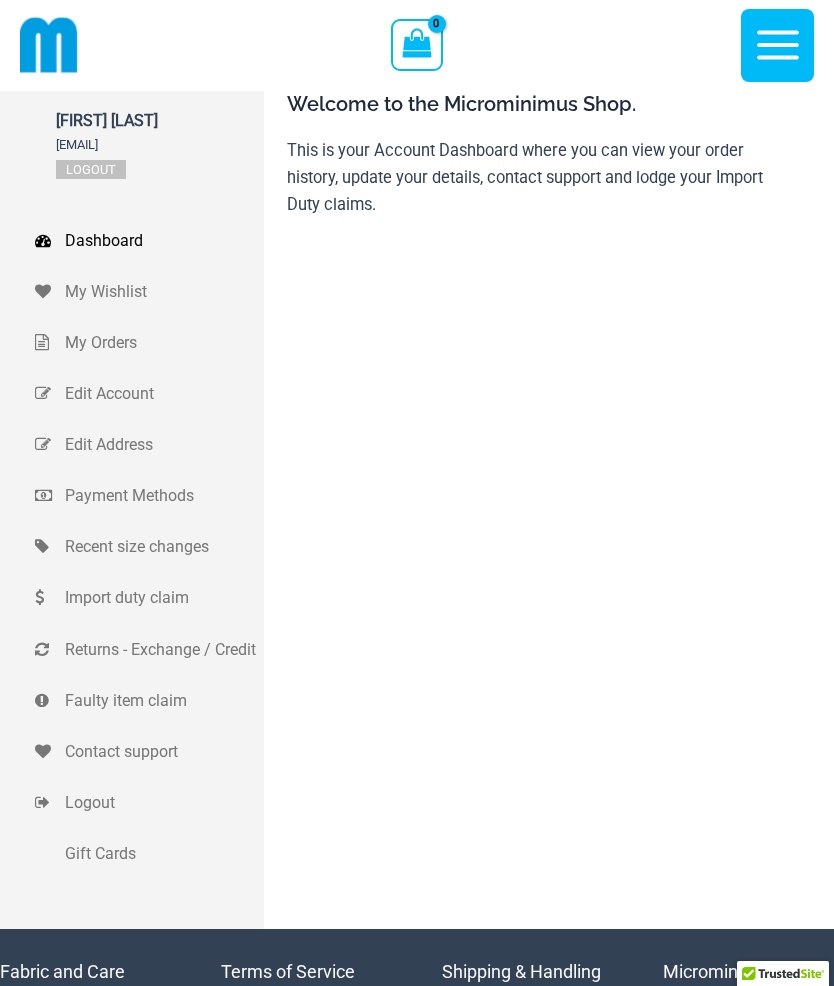 click on "My Orders" at bounding box center (162, 342) 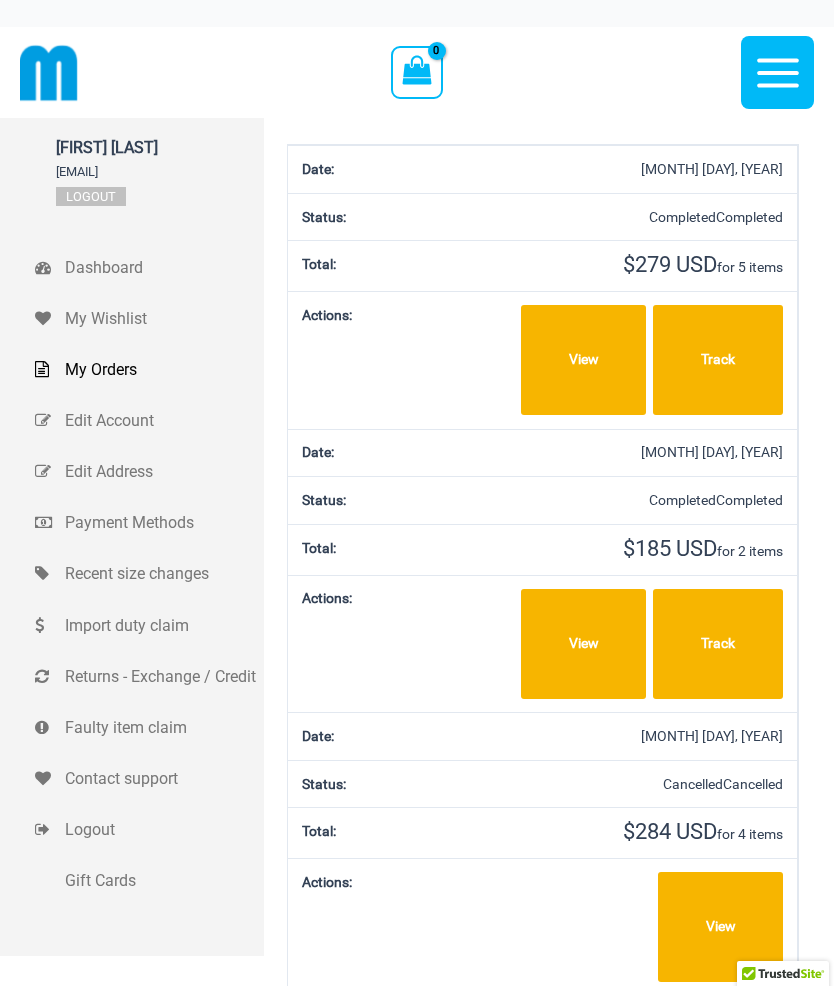 scroll, scrollTop: 0, scrollLeft: 0, axis: both 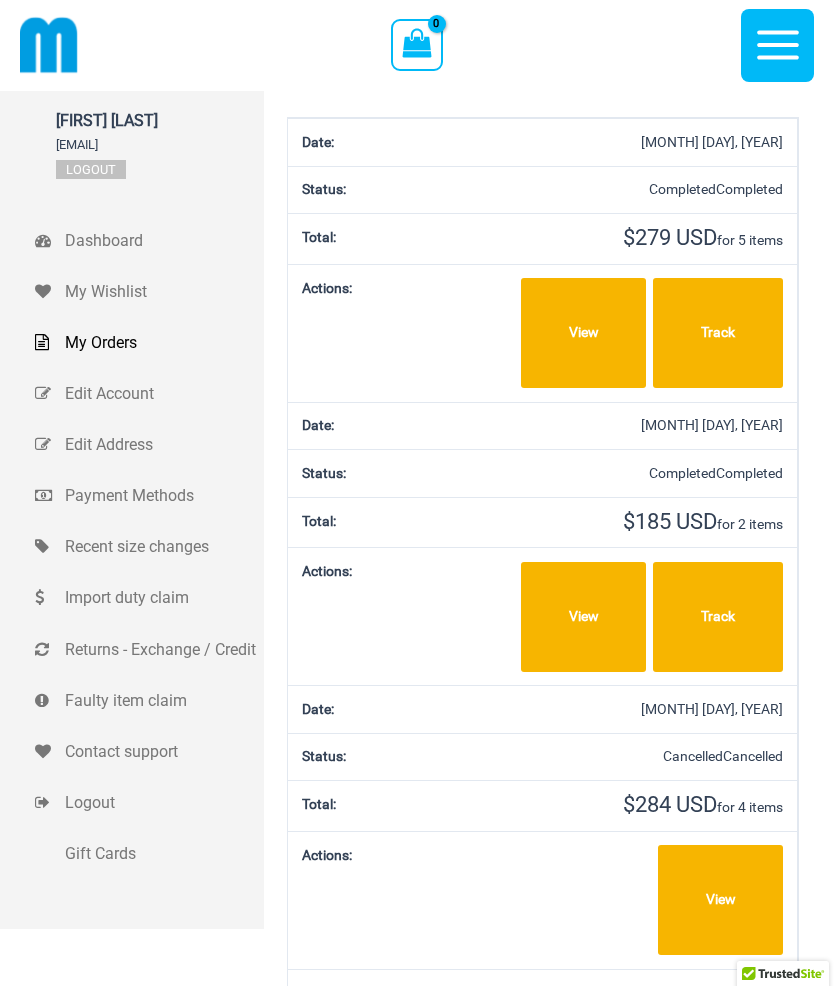 click on "Track" at bounding box center [718, 617] 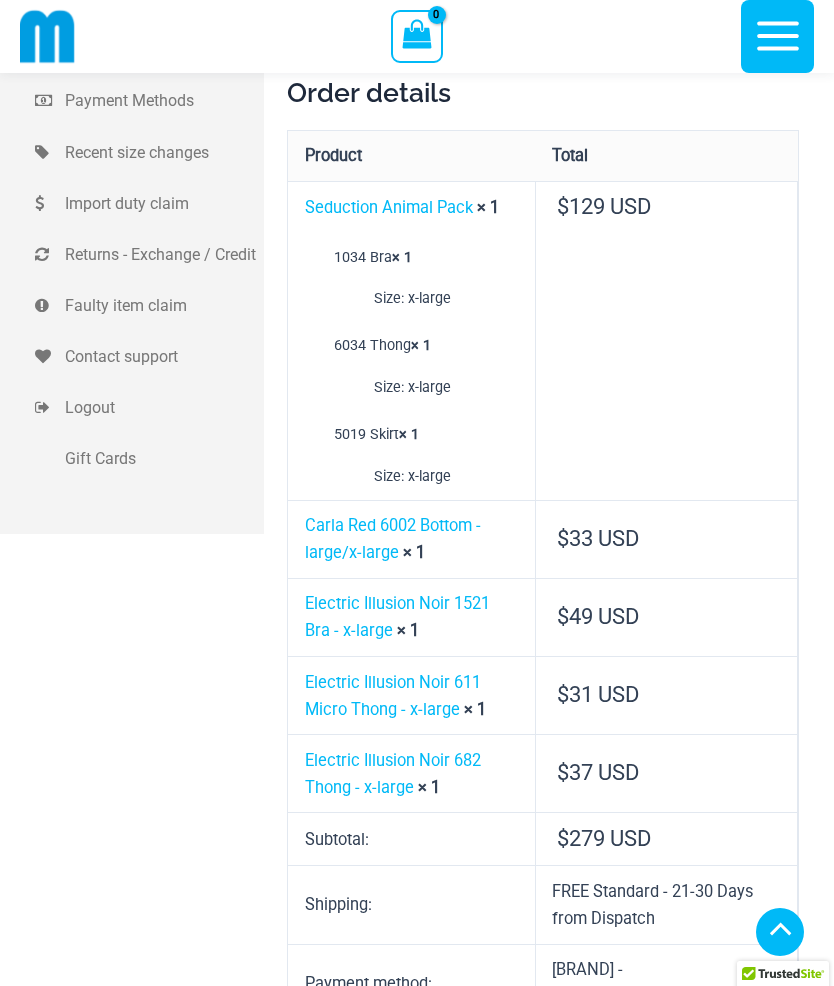 scroll, scrollTop: 0, scrollLeft: 0, axis: both 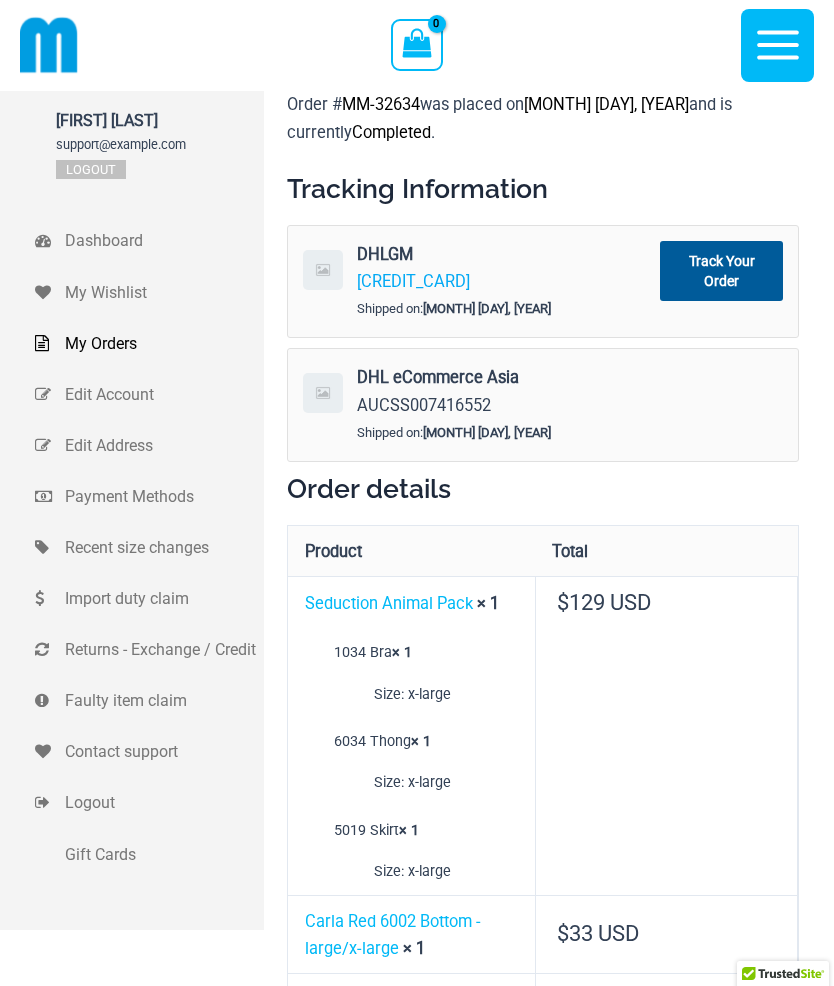 click 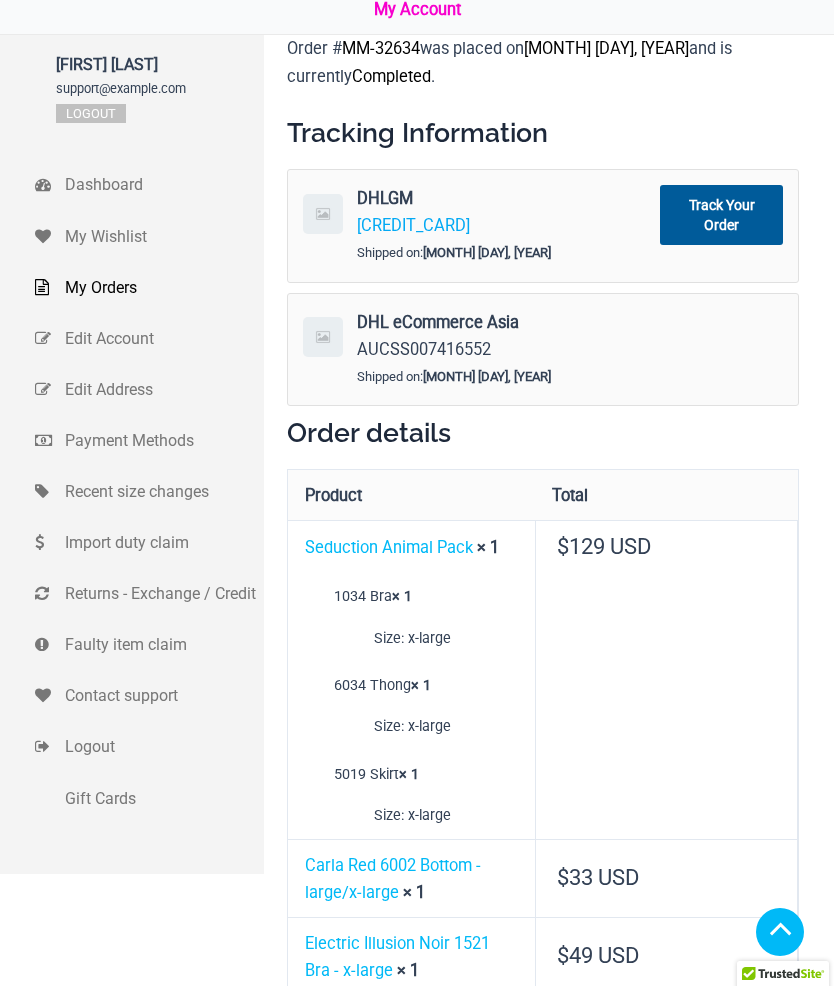 scroll, scrollTop: 470, scrollLeft: 0, axis: vertical 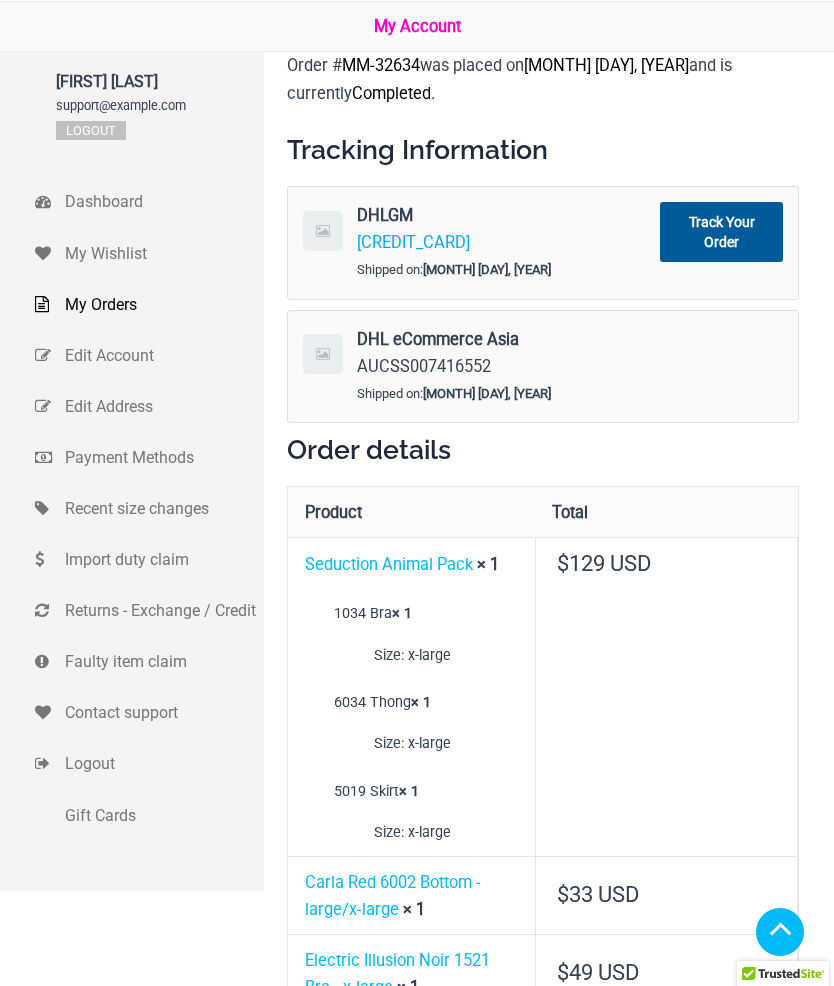 click on "Logout" at bounding box center [91, 130] 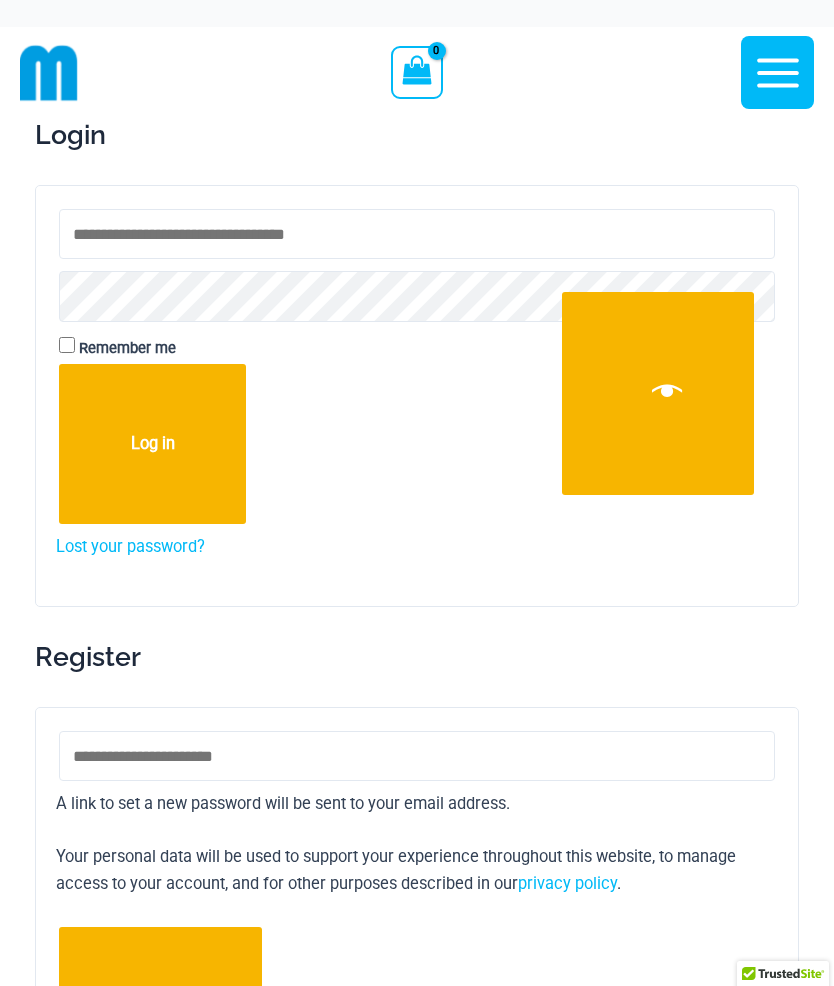 scroll, scrollTop: 0, scrollLeft: 0, axis: both 